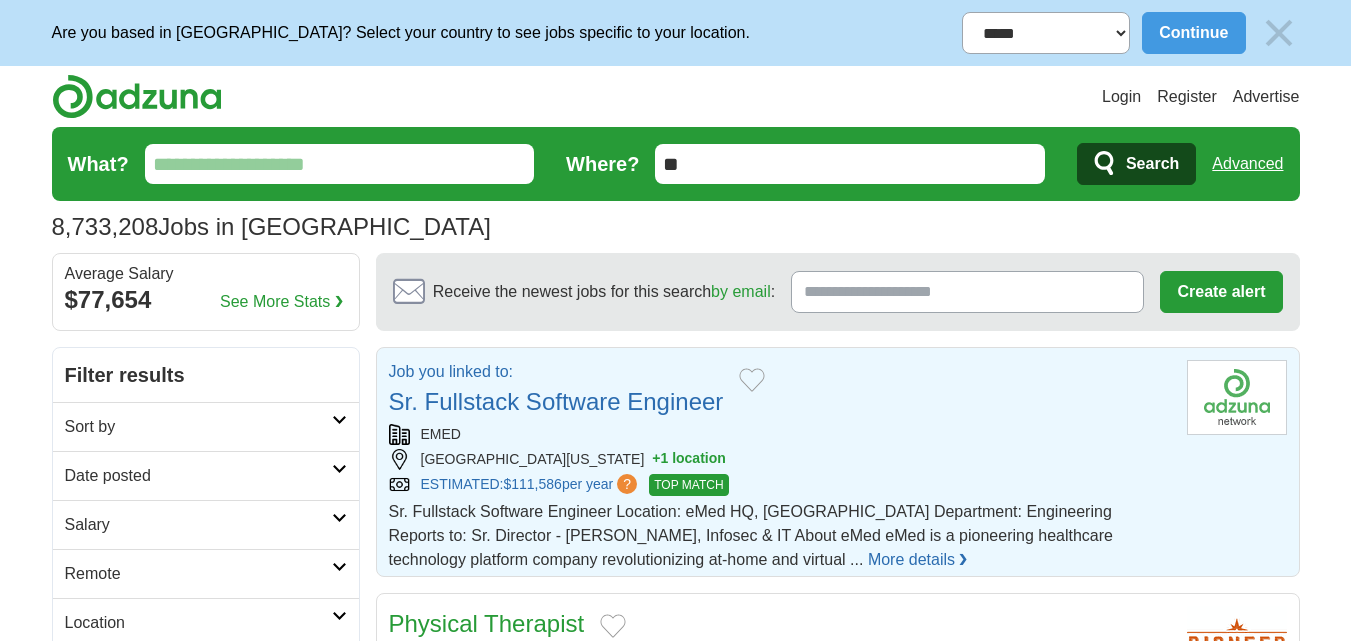 scroll, scrollTop: 0, scrollLeft: 0, axis: both 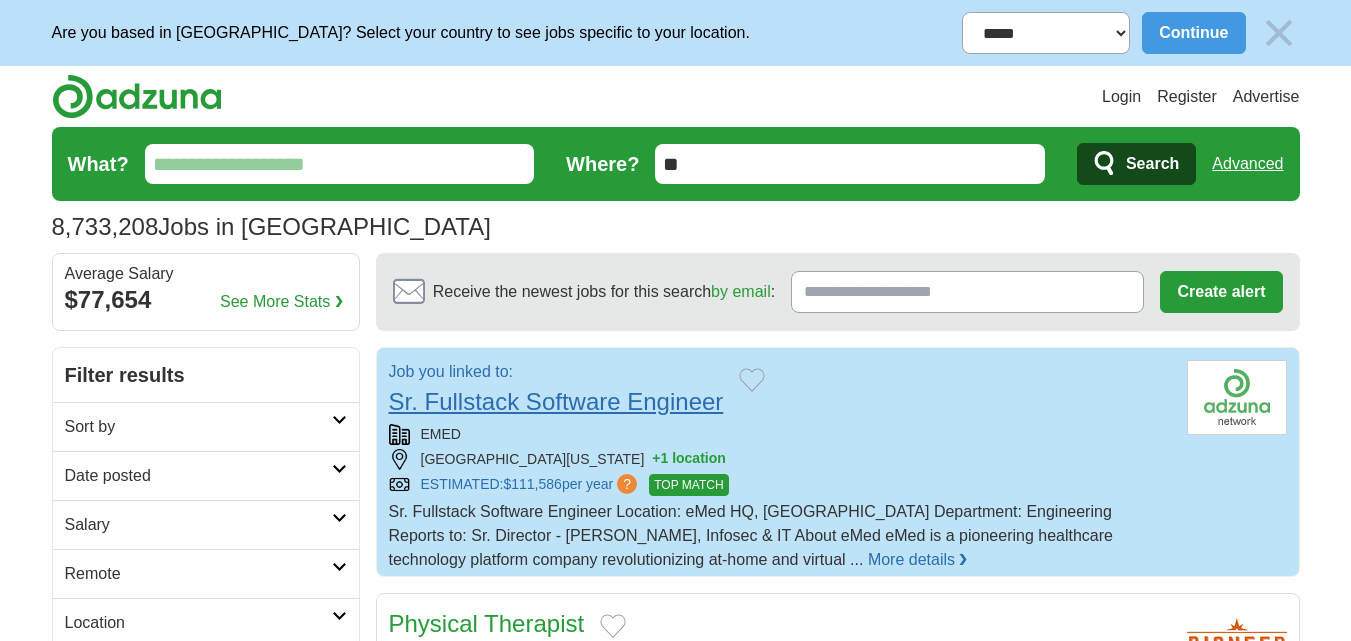 click on "Sr. Fullstack Software Engineer" at bounding box center (556, 401) 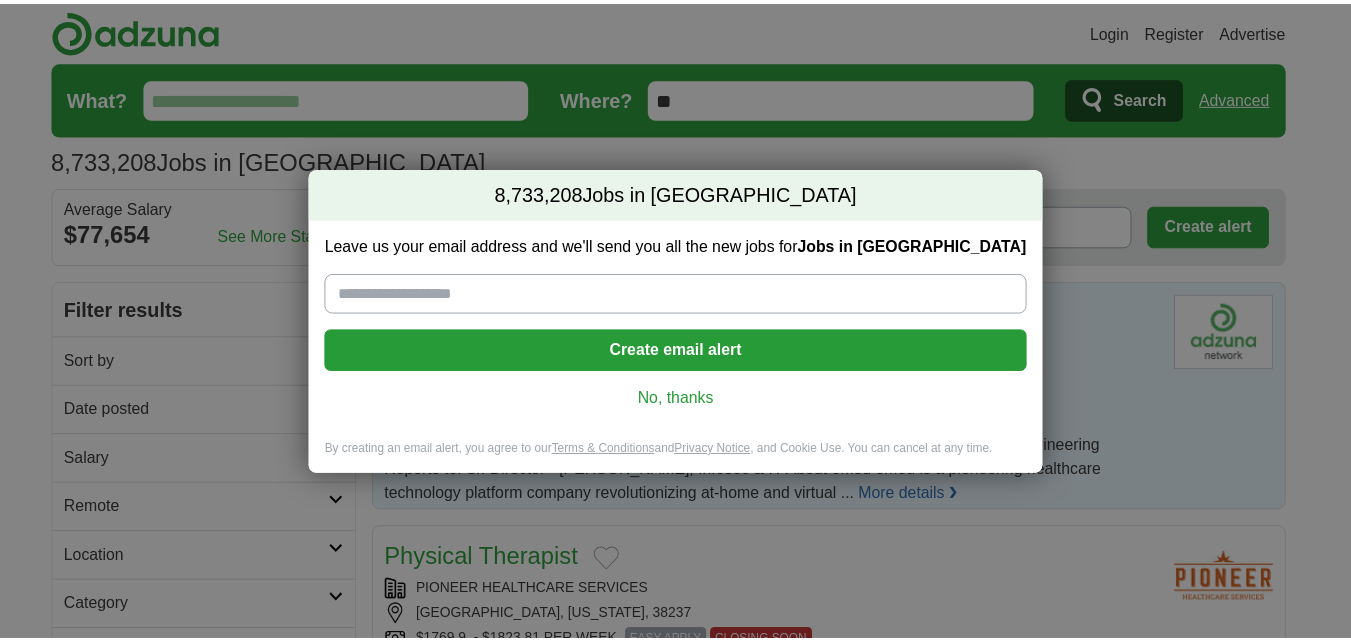scroll, scrollTop: 0, scrollLeft: 0, axis: both 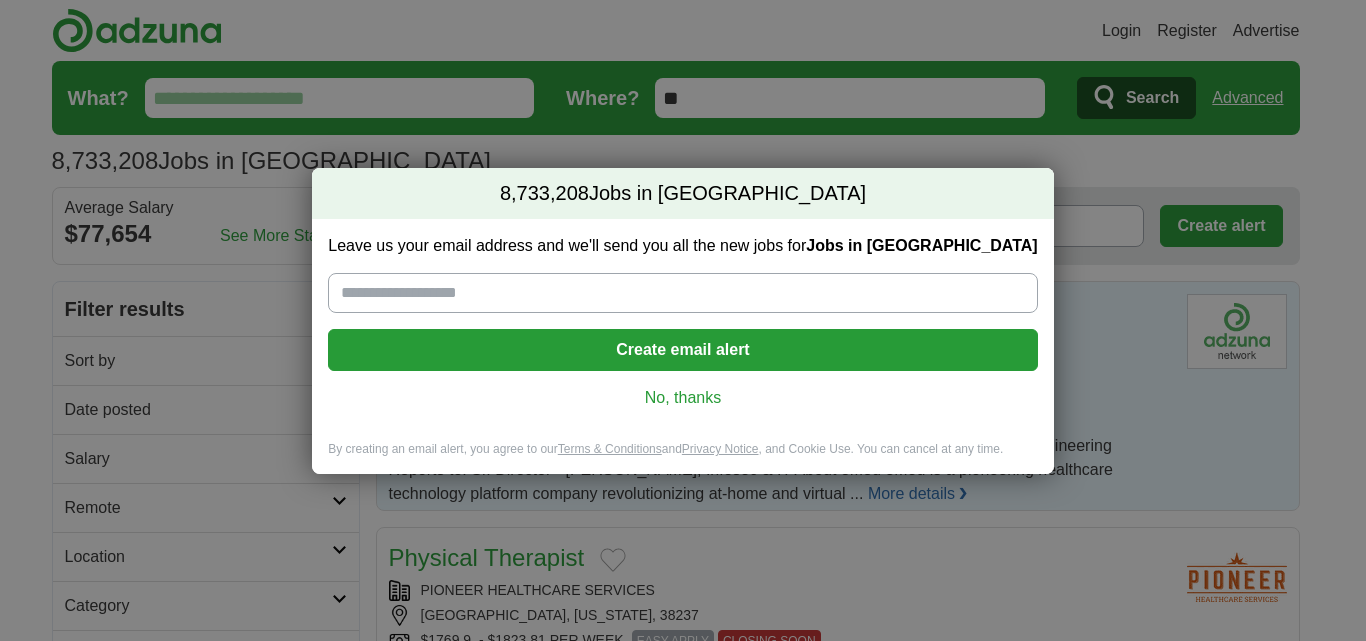 click on "8,733,208
Jobs in [GEOGRAPHIC_DATA]
Leave us your email address and we'll send you all the new jobs for  Jobs in [GEOGRAPHIC_DATA]
Create email alert
No, thanks
By creating an email alert, you agree to our  Terms & Conditions  and  Privacy Notice , and Cookie Use. You can cancel at any time.
Loading..." at bounding box center [683, 320] 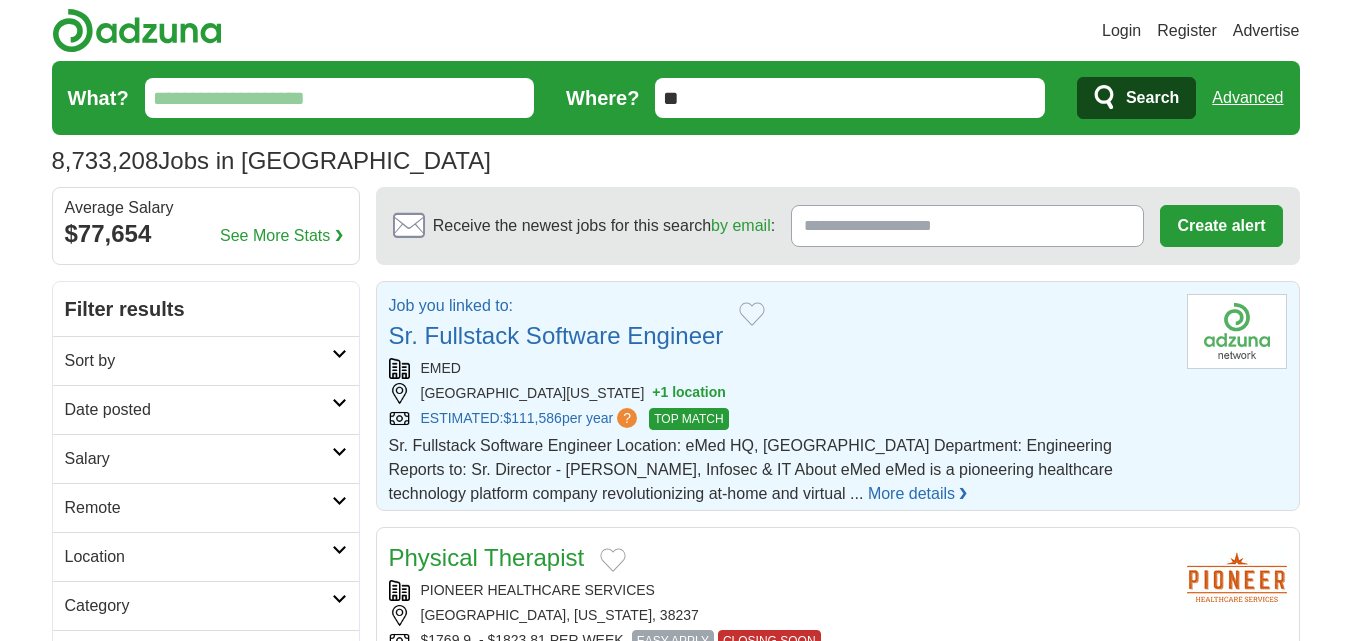 scroll, scrollTop: 0, scrollLeft: 0, axis: both 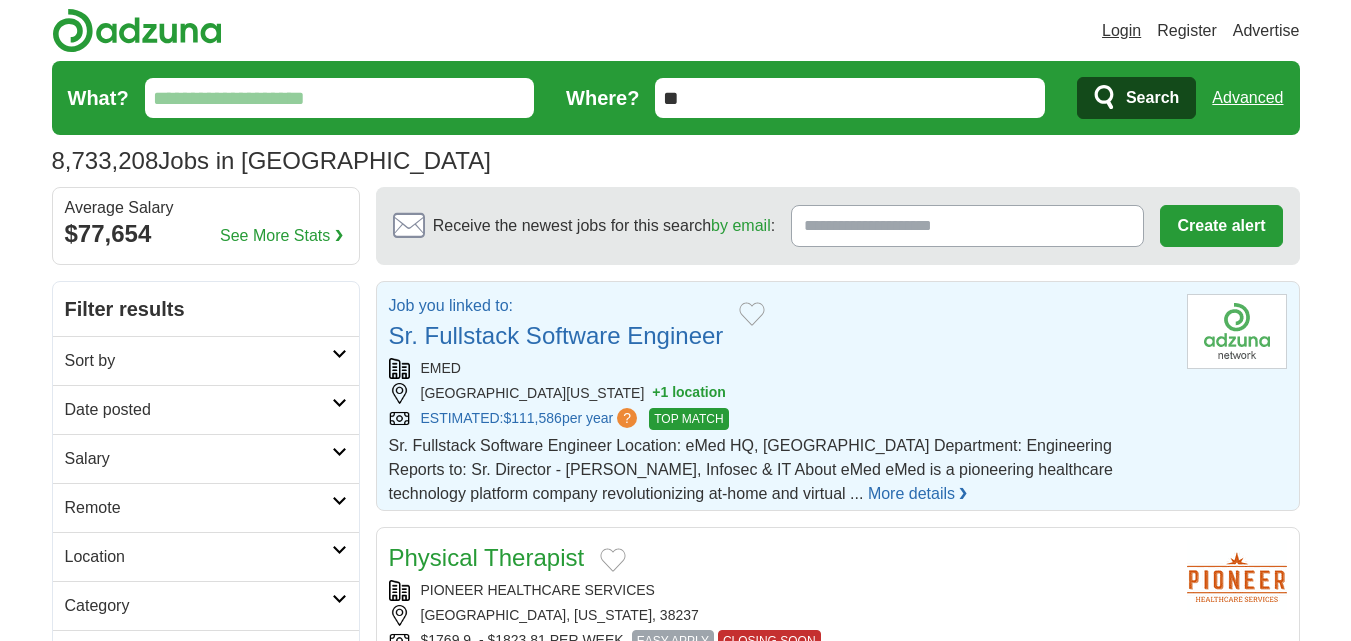 click on "Login" at bounding box center (1121, 31) 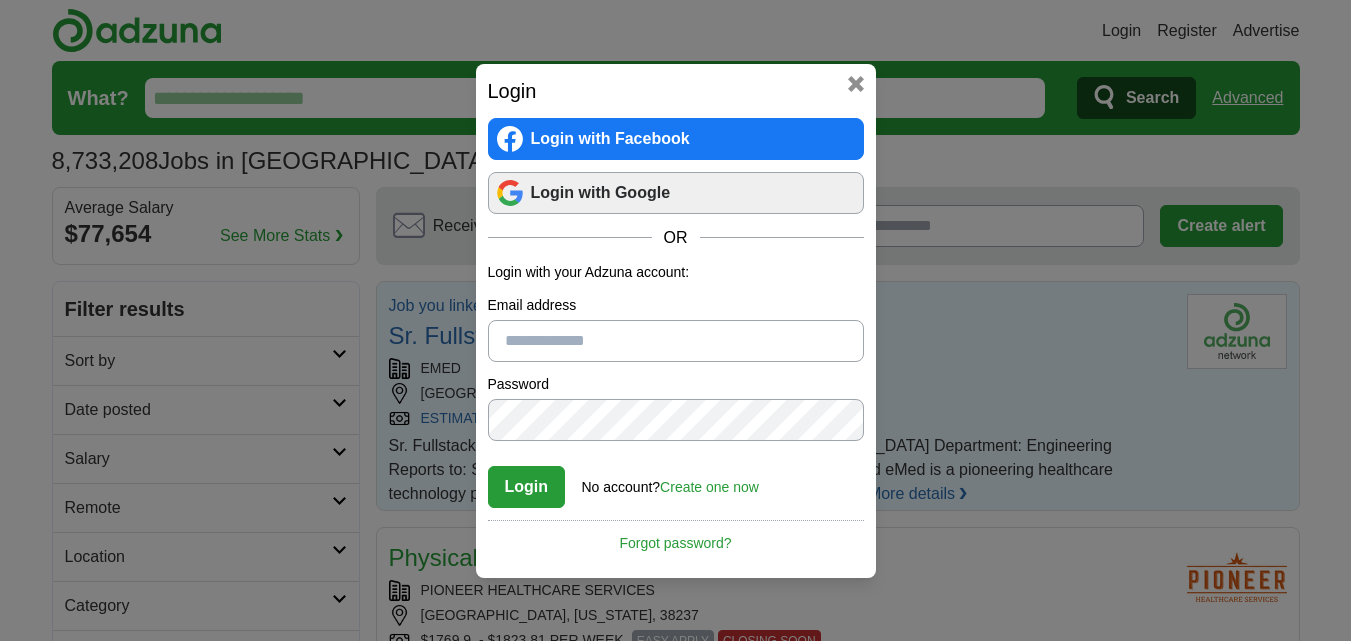click on "Login with Google" at bounding box center [676, 193] 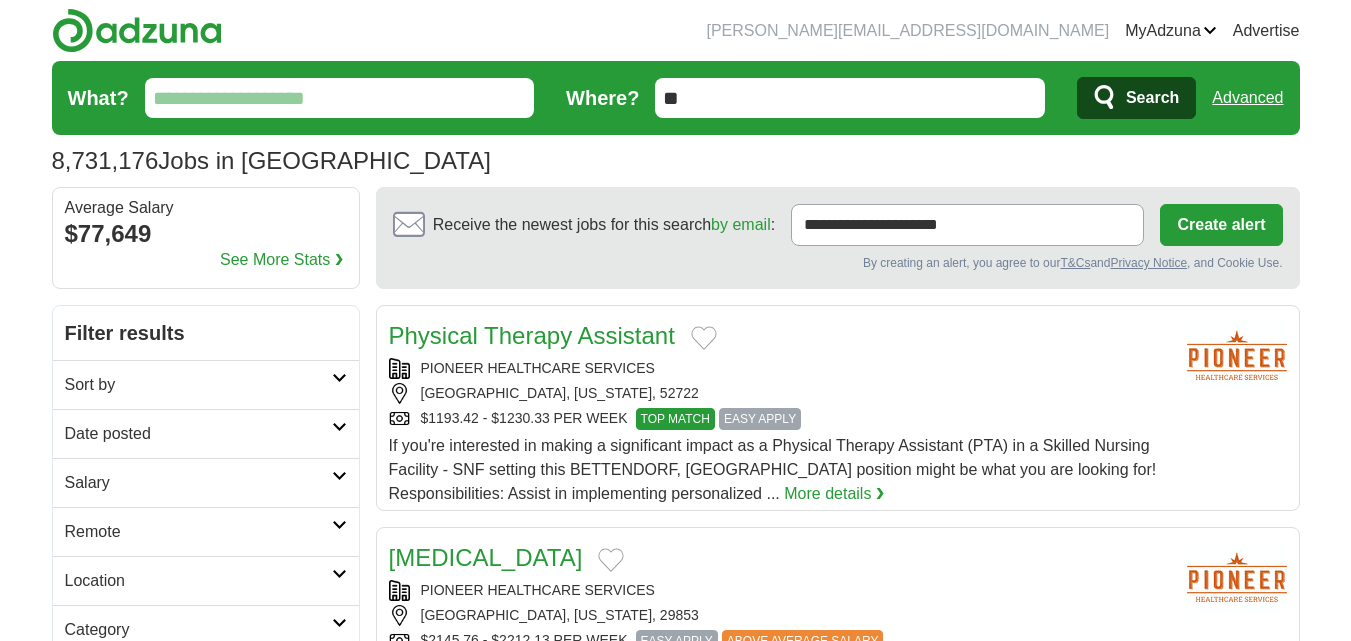 scroll, scrollTop: 0, scrollLeft: 0, axis: both 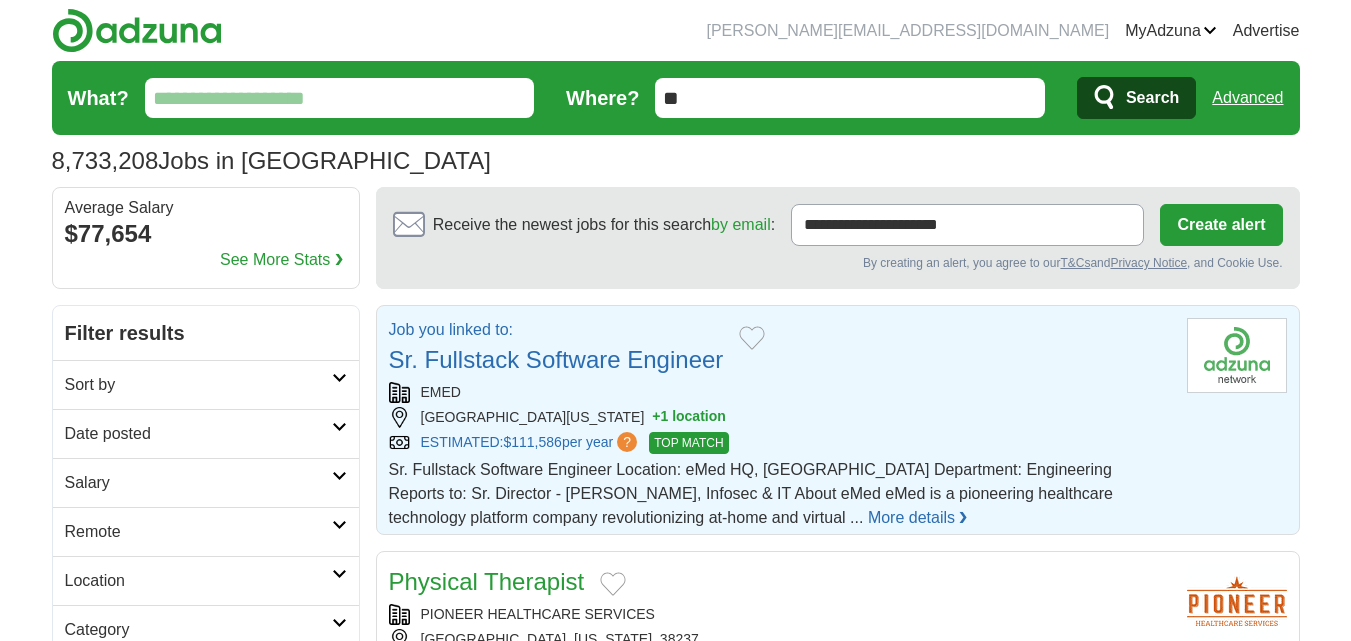 click on "What?" at bounding box center [340, 98] 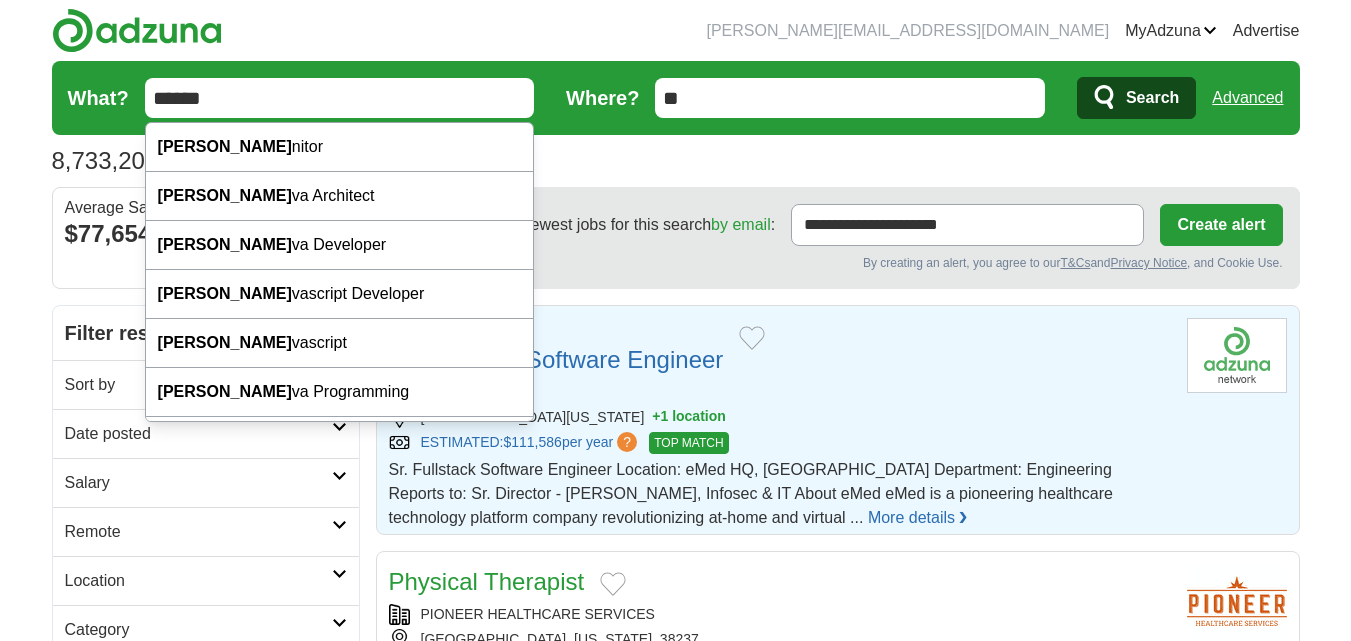 click on "******" at bounding box center (340, 98) 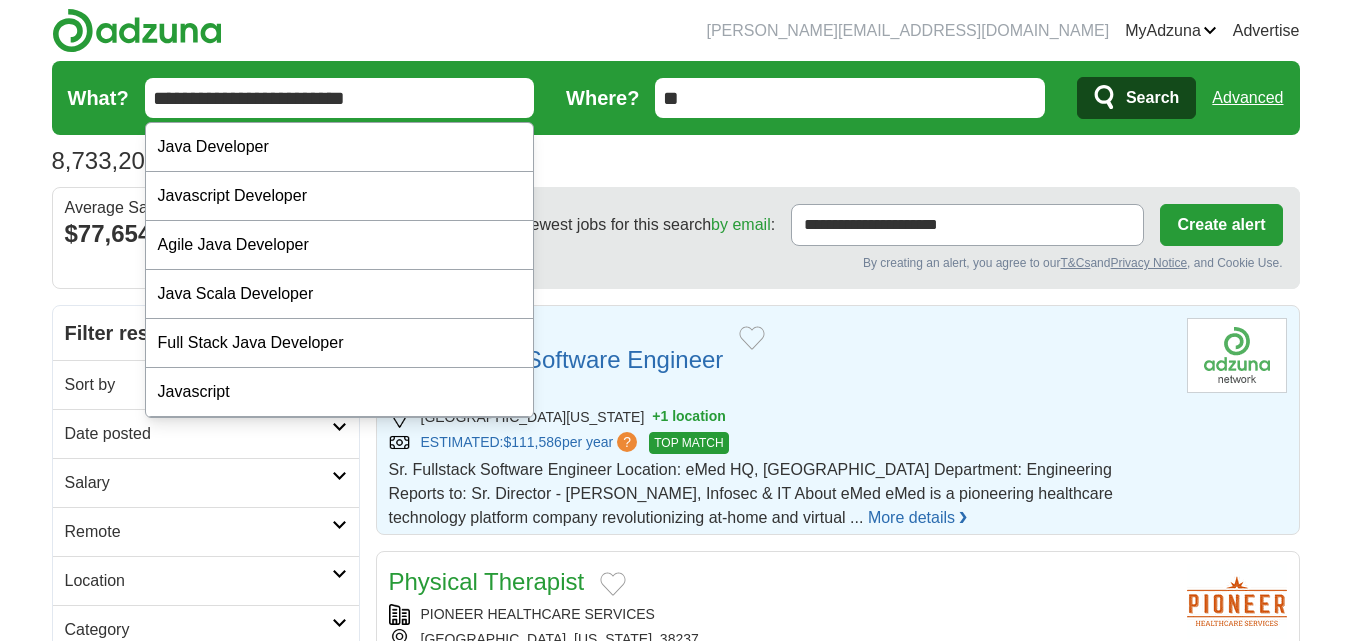 type on "**********" 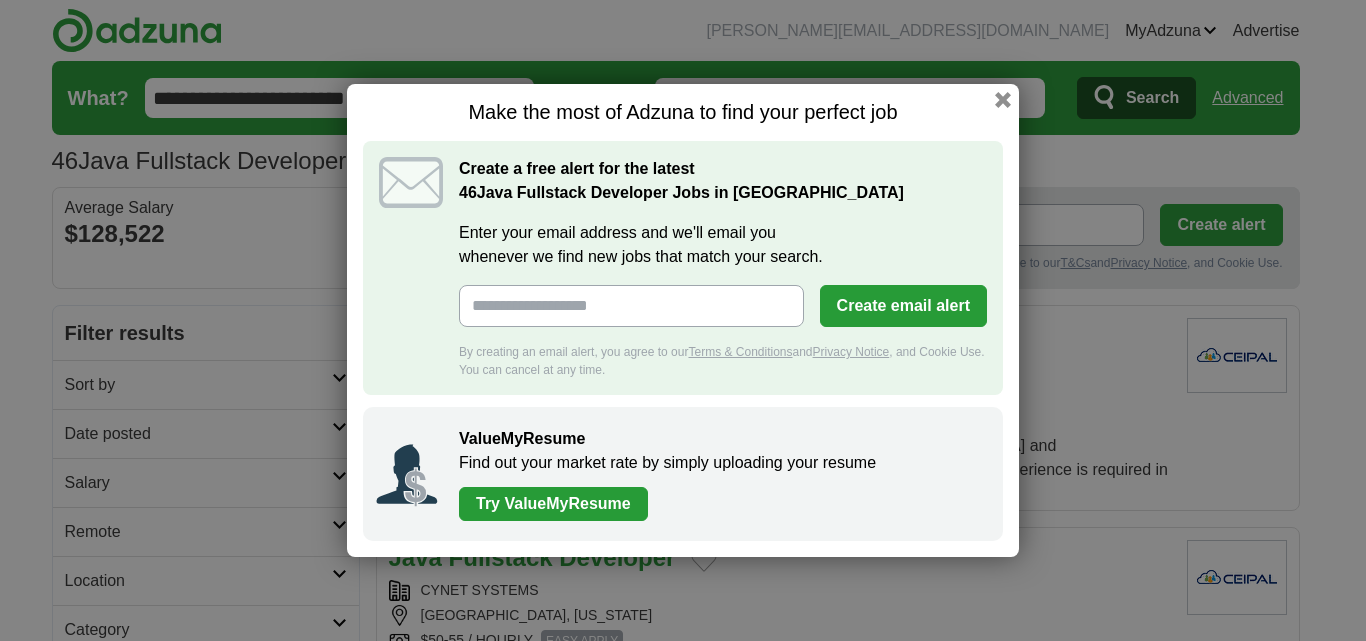 scroll, scrollTop: 0, scrollLeft: 0, axis: both 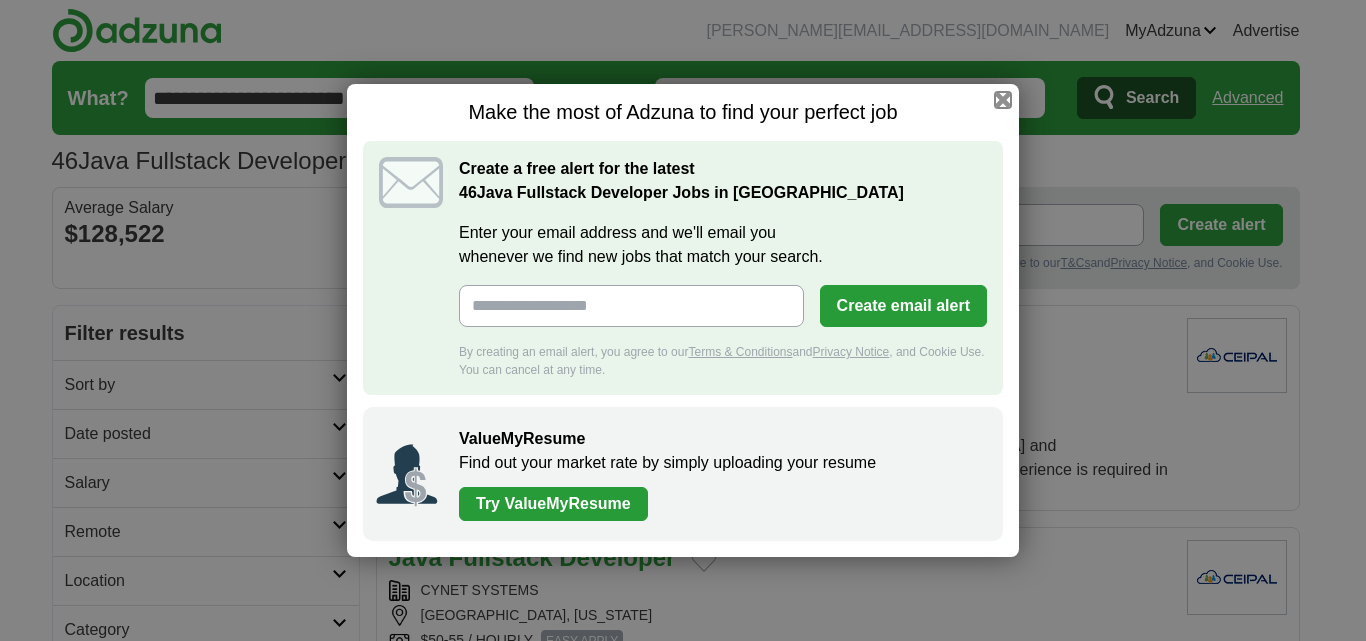 click at bounding box center [1003, 100] 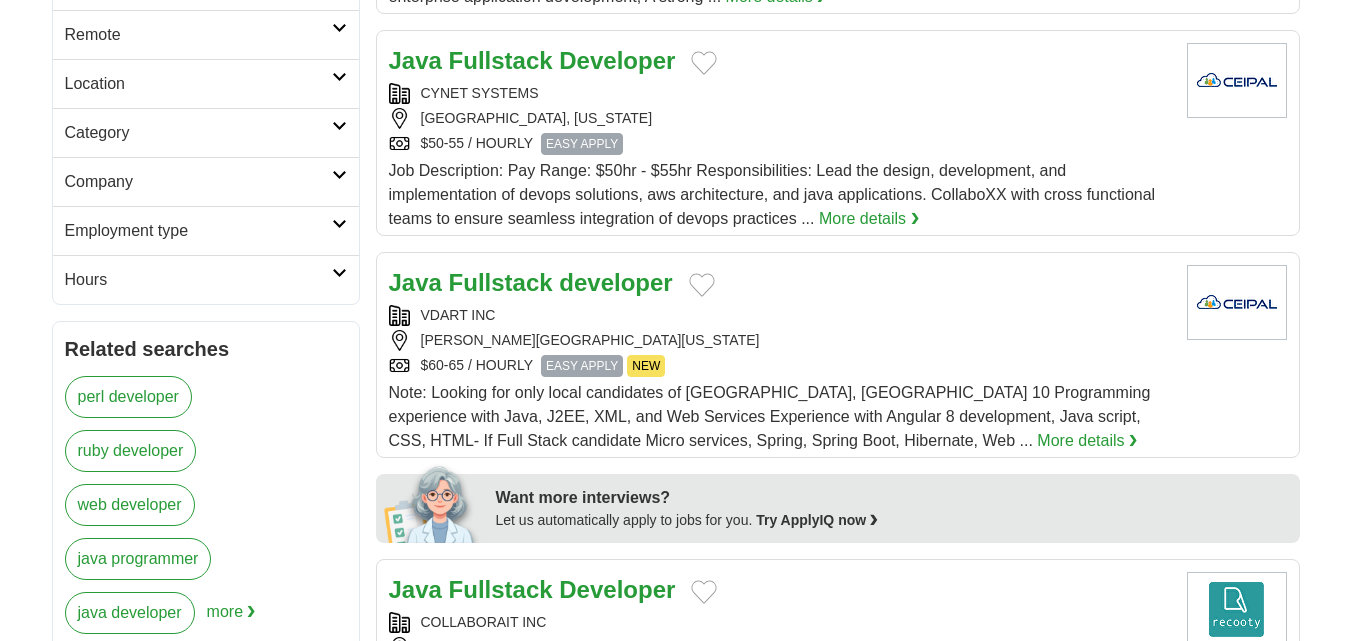 scroll, scrollTop: 500, scrollLeft: 0, axis: vertical 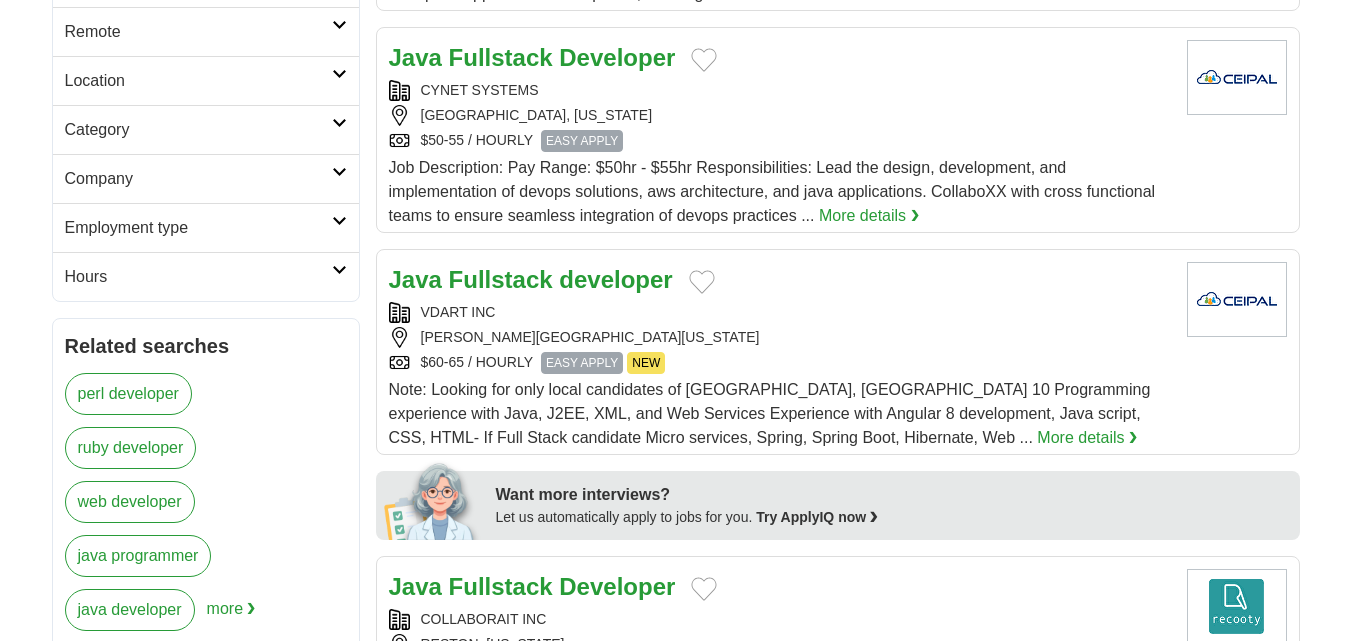 click on "Employment type" at bounding box center (198, 228) 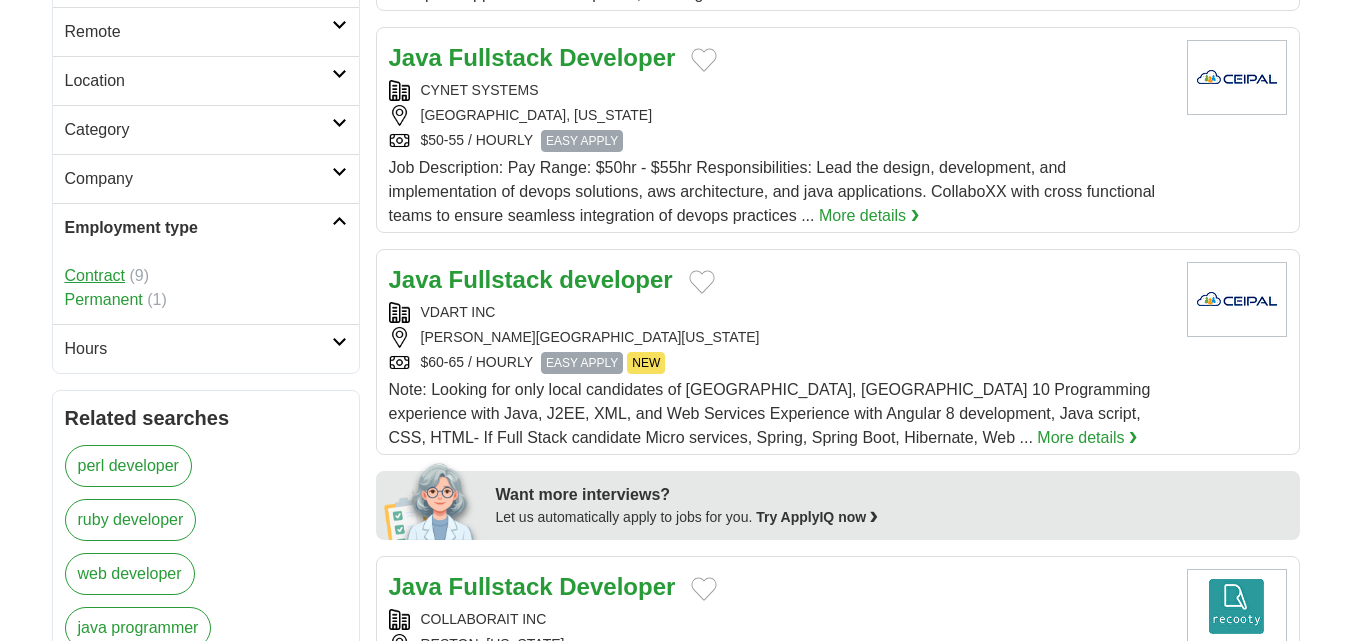 click on "Contract" at bounding box center [95, 275] 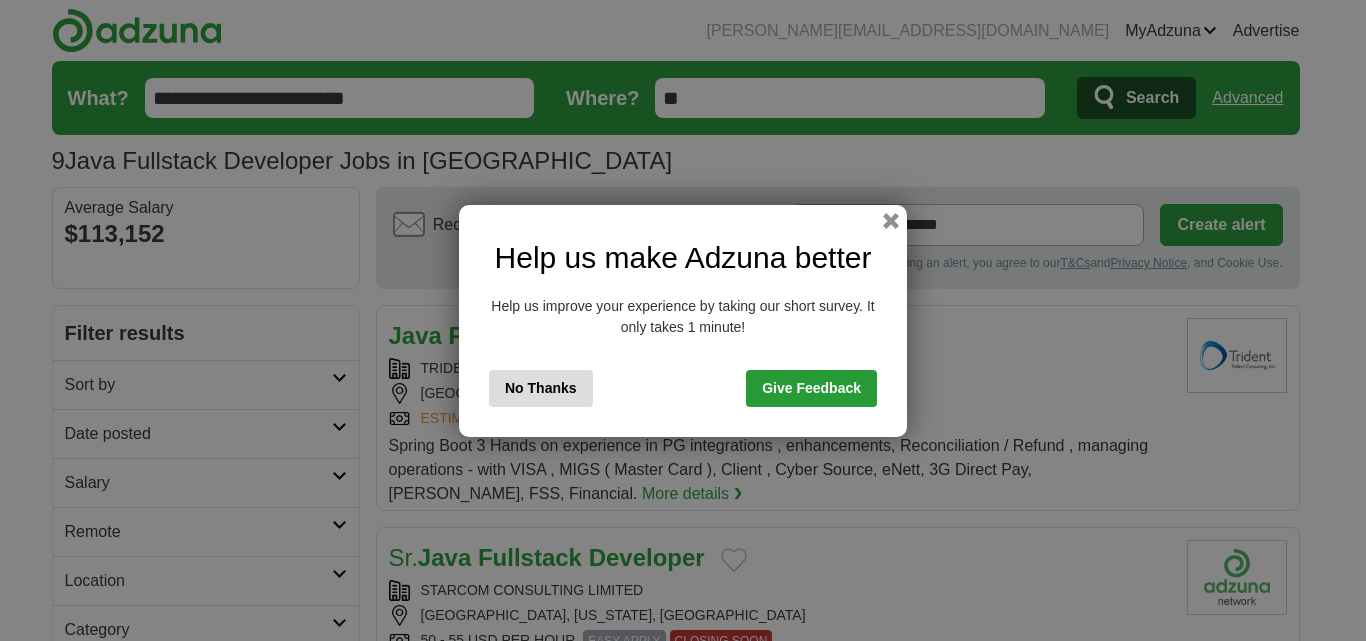 scroll, scrollTop: 0, scrollLeft: 0, axis: both 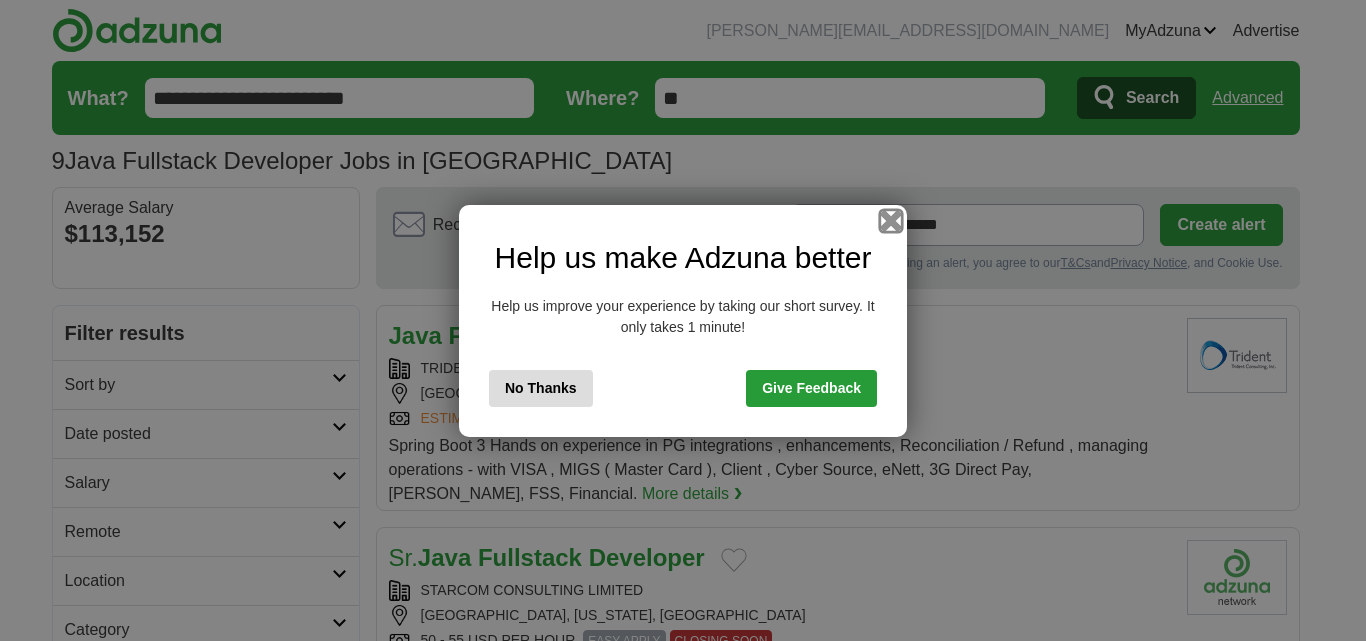 click at bounding box center (891, 220) 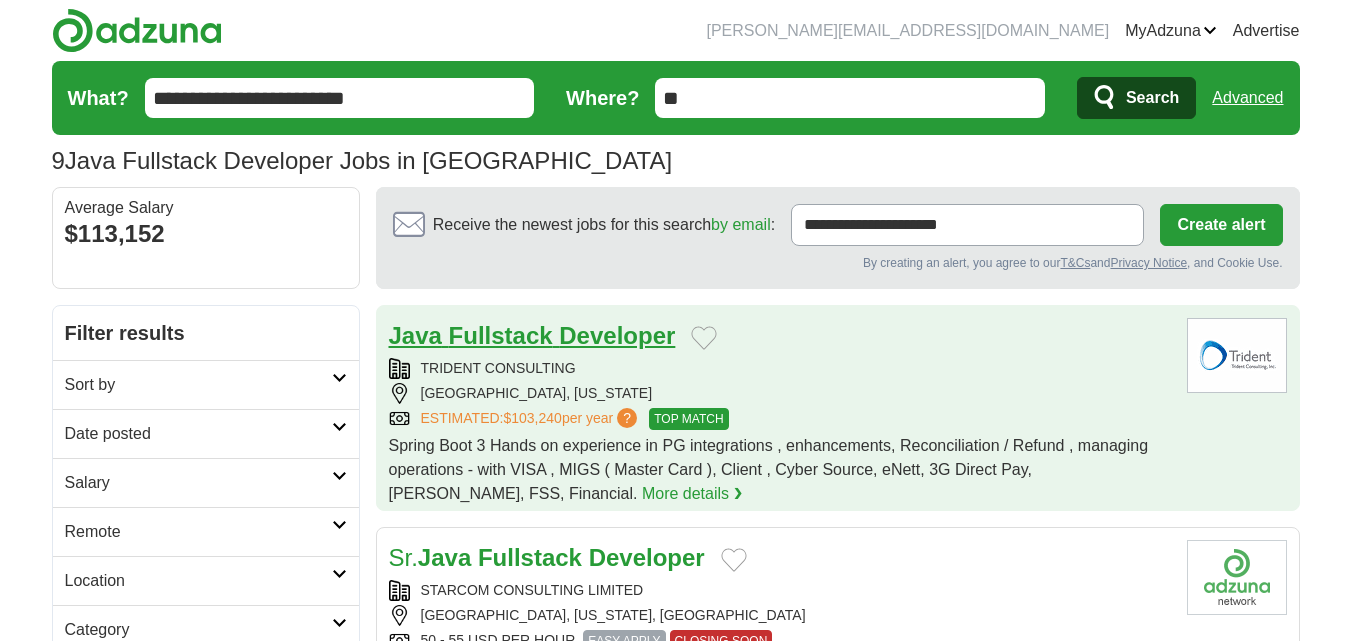 click on "Developer" at bounding box center (617, 335) 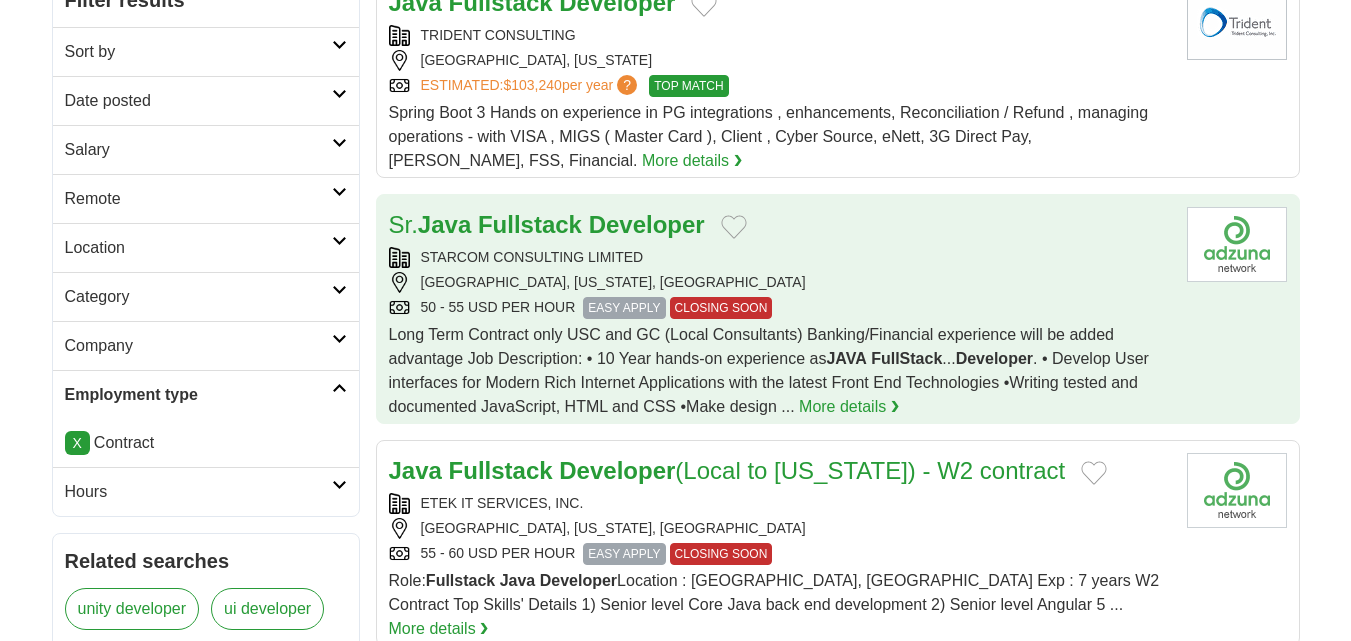scroll, scrollTop: 167, scrollLeft: 0, axis: vertical 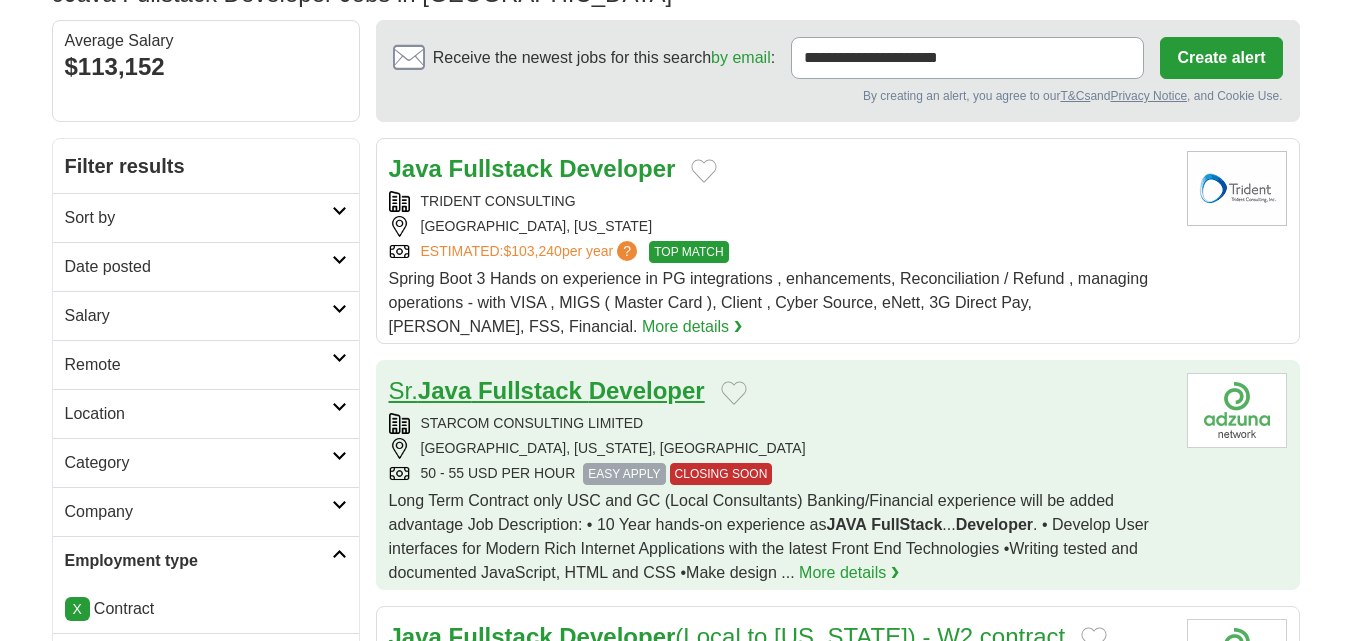 click on "Fullstack" at bounding box center [530, 390] 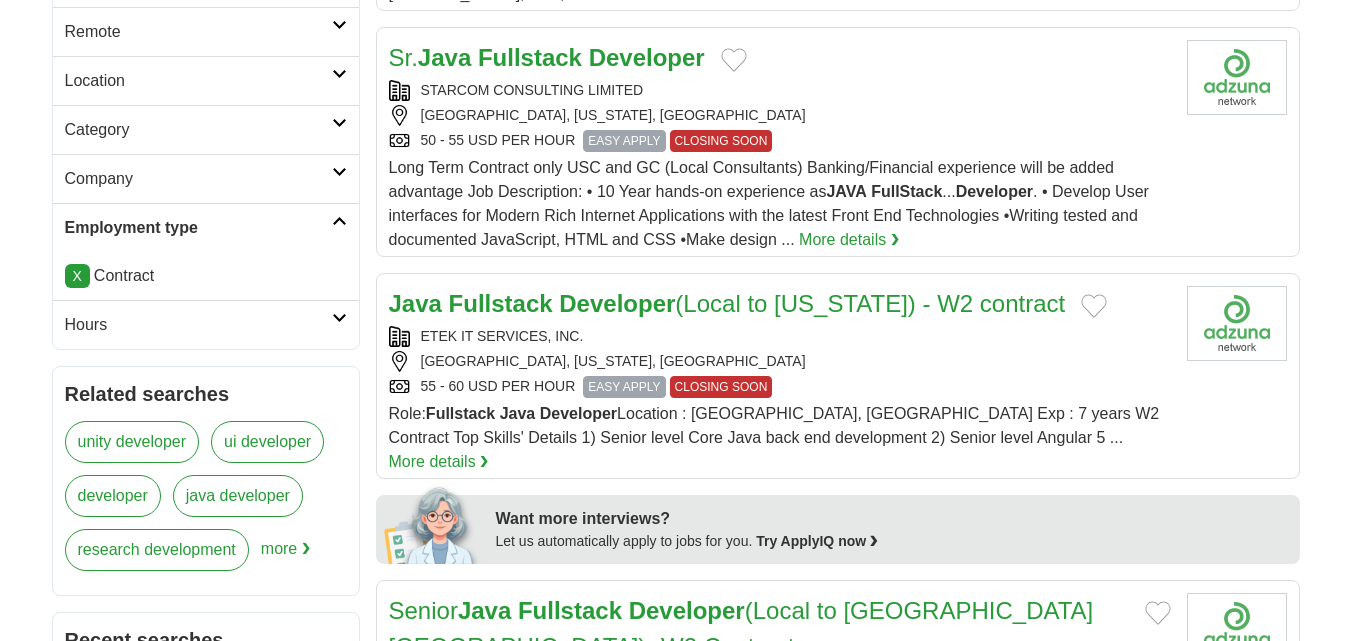 scroll, scrollTop: 833, scrollLeft: 0, axis: vertical 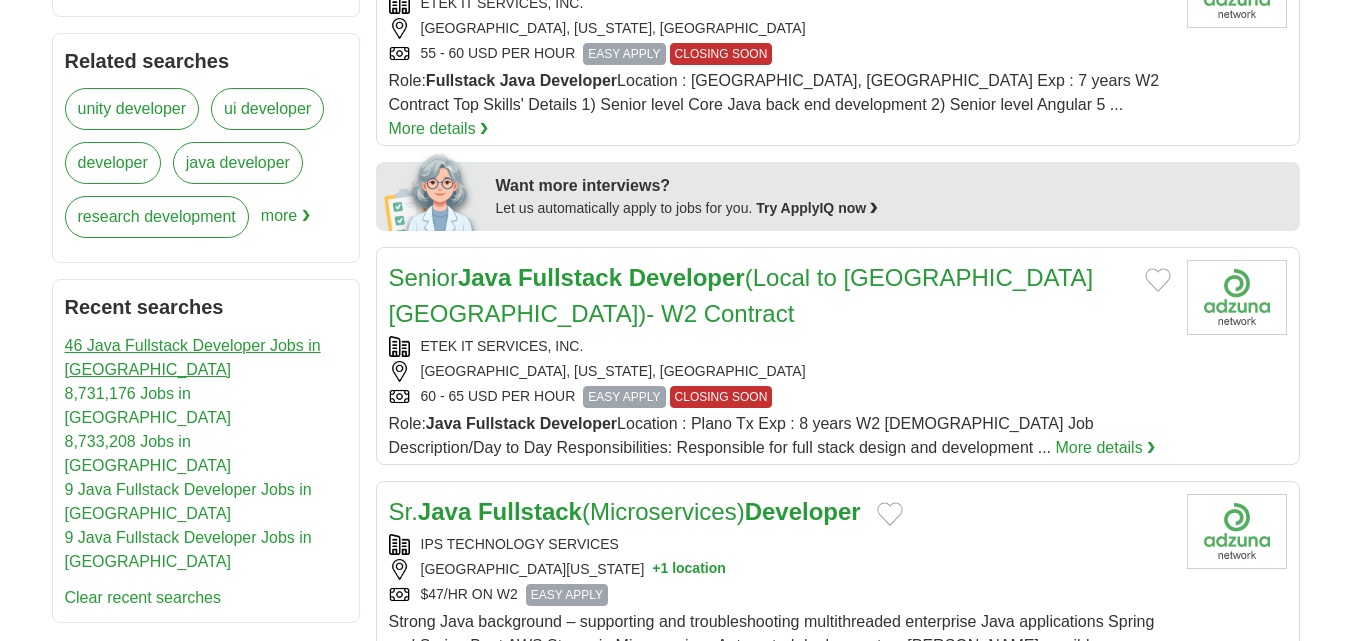 click on "46
Java Fullstack Developer Jobs in [GEOGRAPHIC_DATA]" at bounding box center (193, 357) 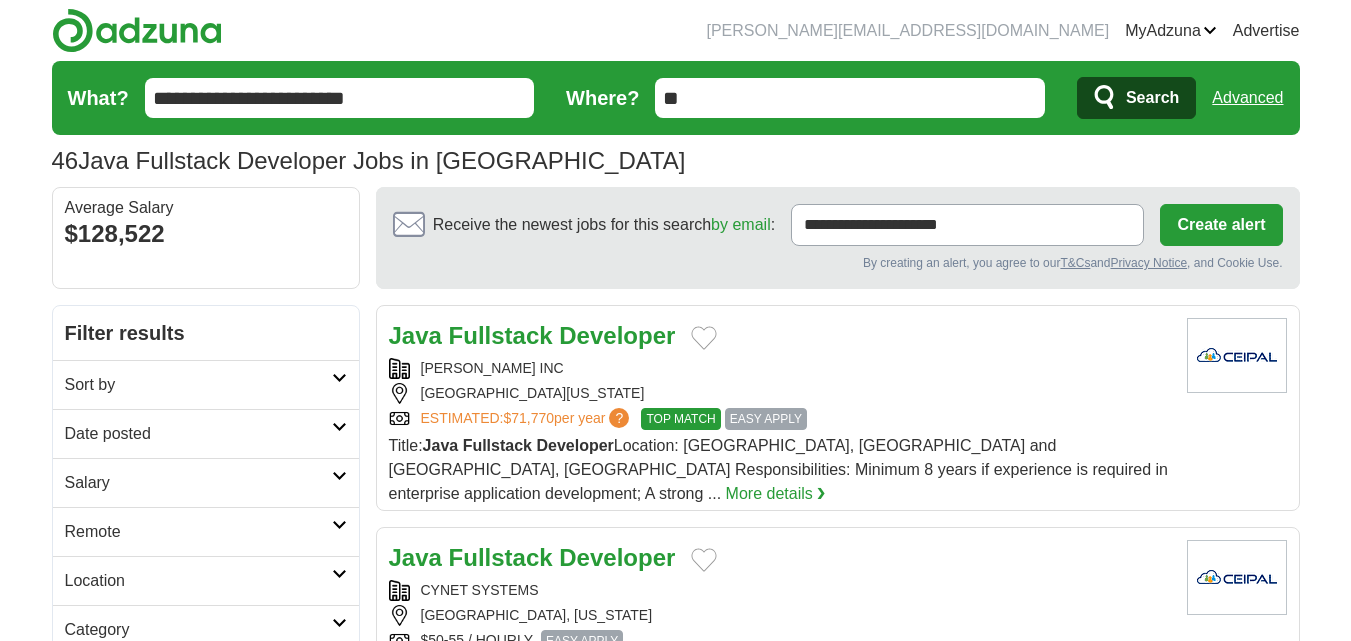 scroll, scrollTop: 0, scrollLeft: 0, axis: both 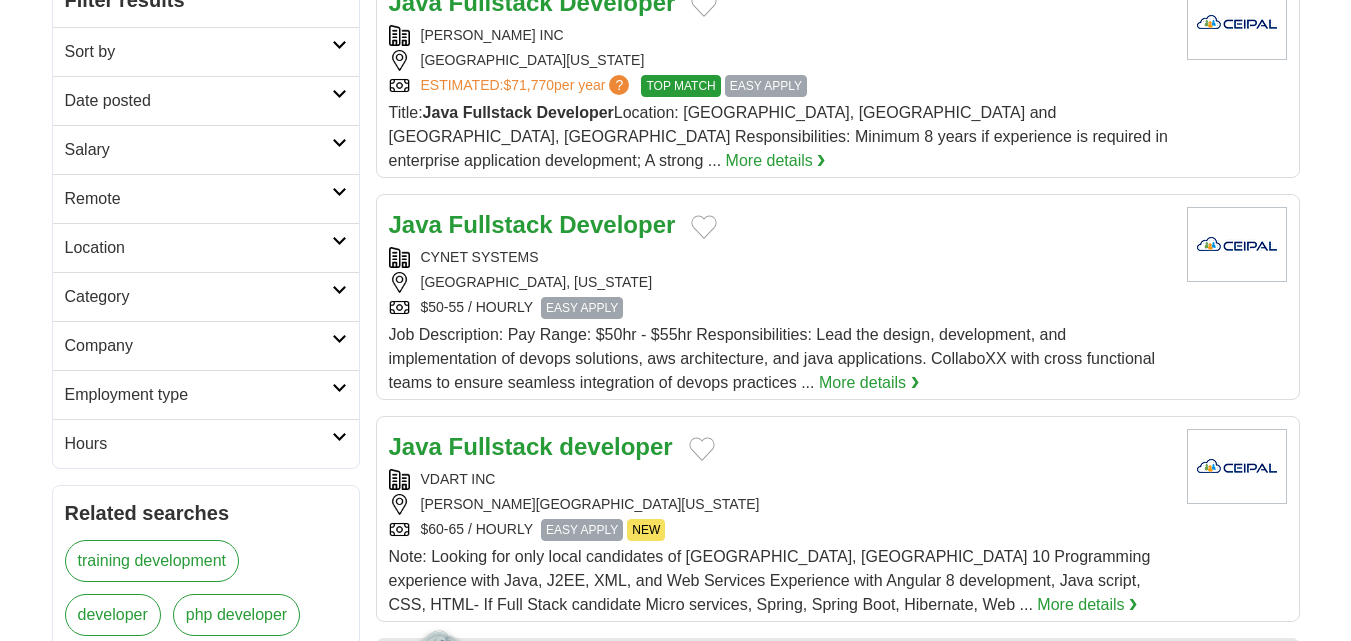 click on "Employment type" at bounding box center (198, 395) 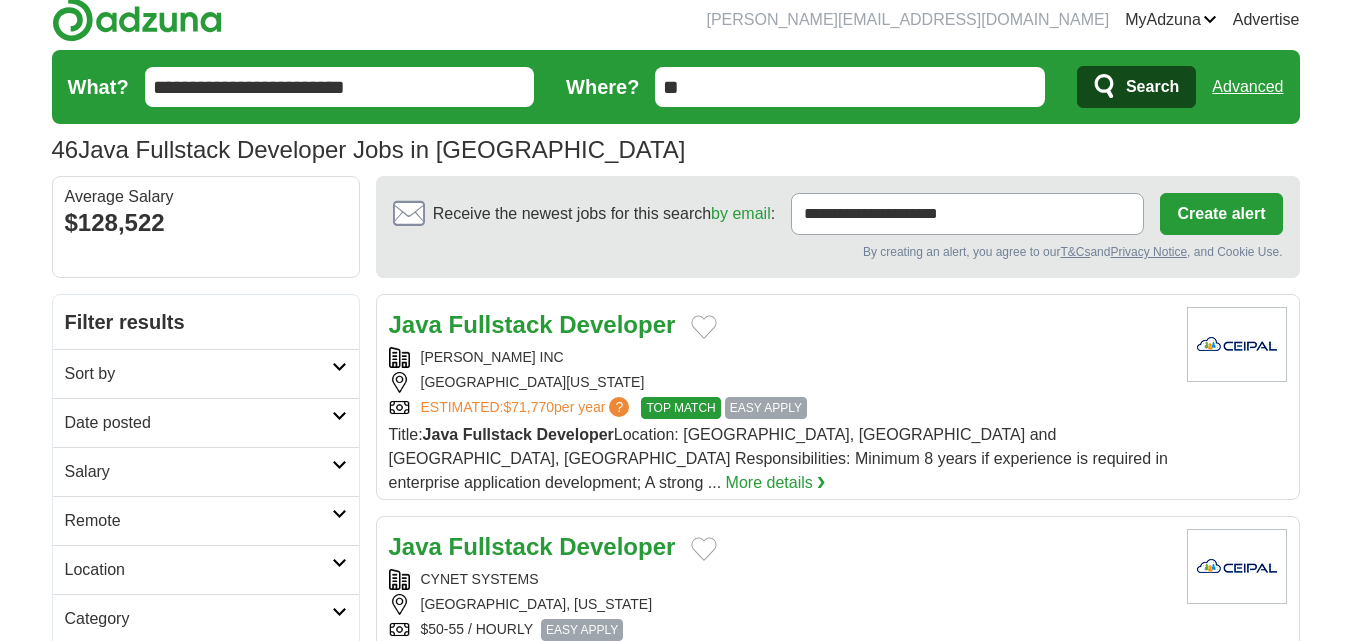 scroll, scrollTop: 0, scrollLeft: 0, axis: both 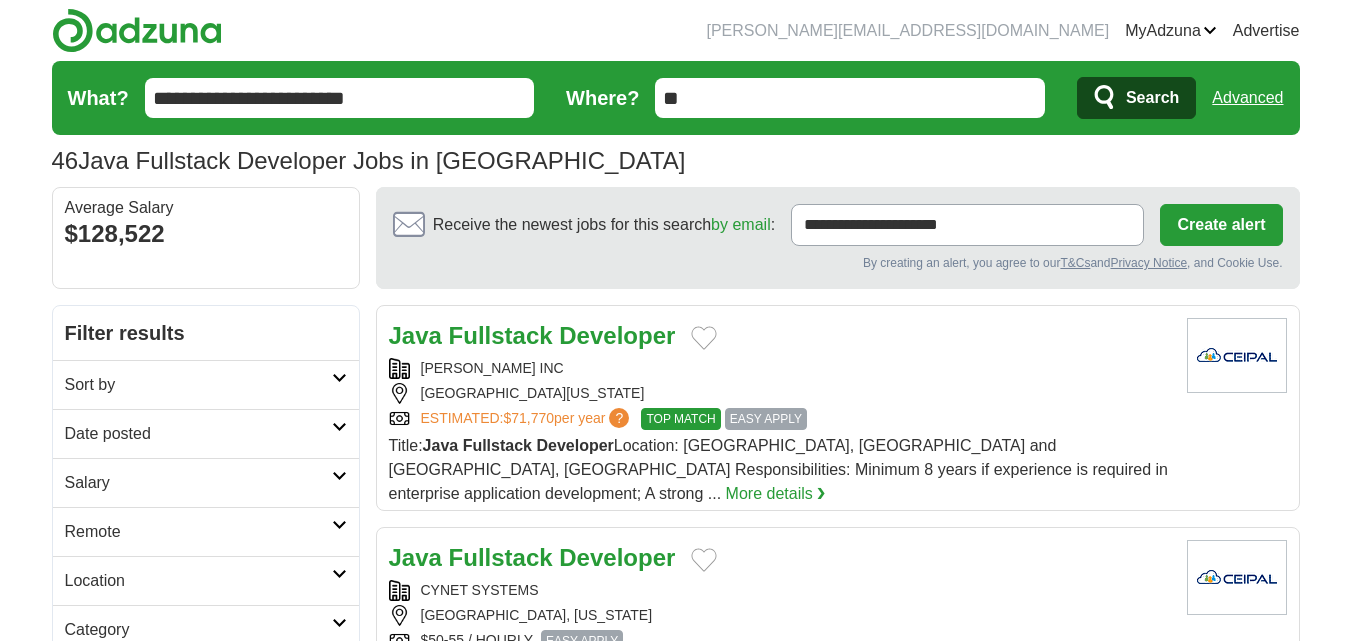 click on "**********" at bounding box center (340, 98) 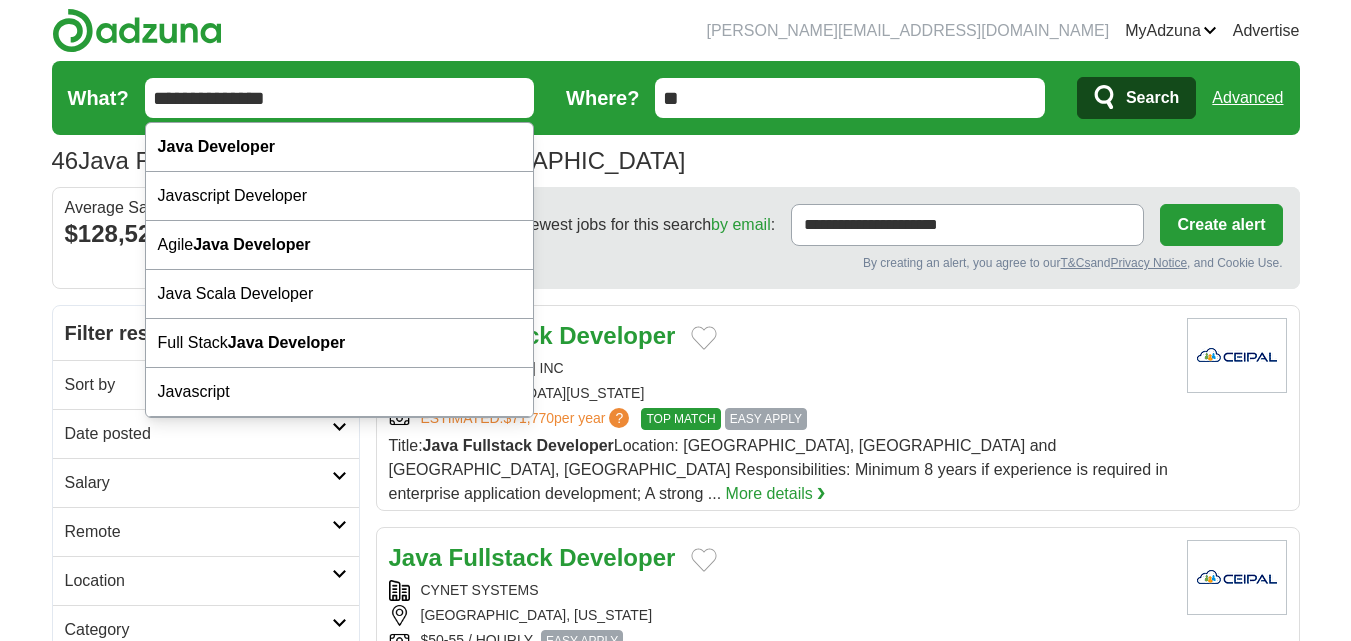 type on "**********" 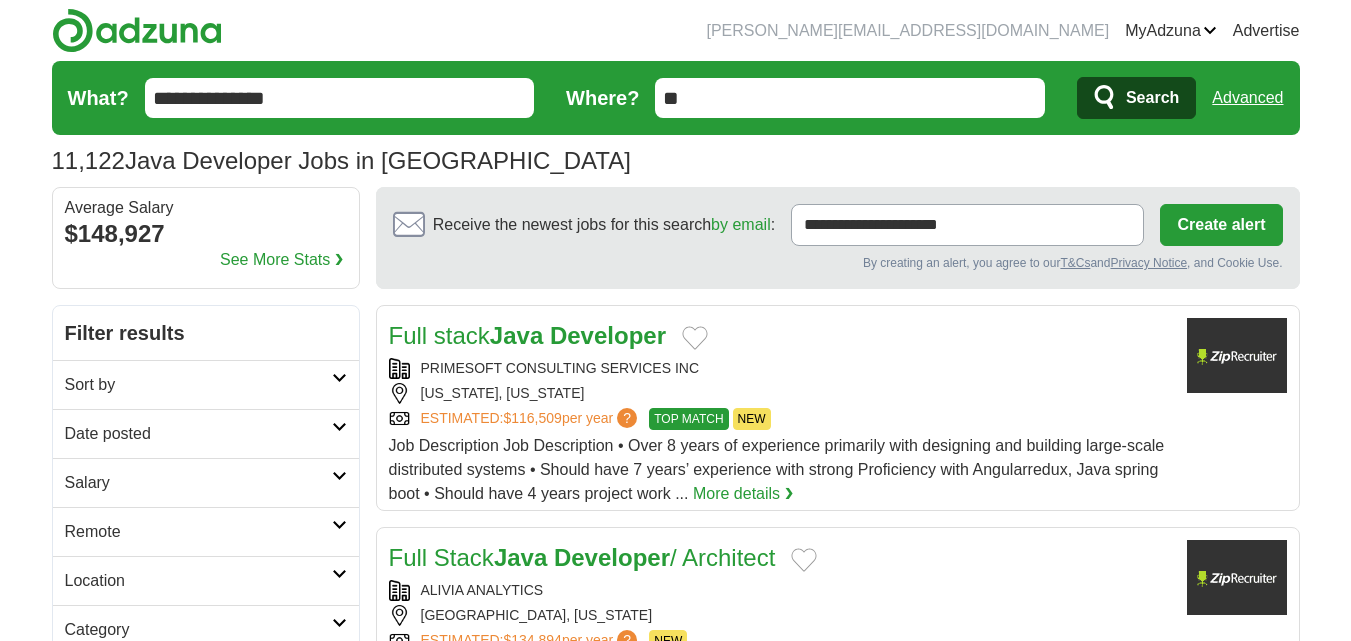 click at bounding box center (339, 721) 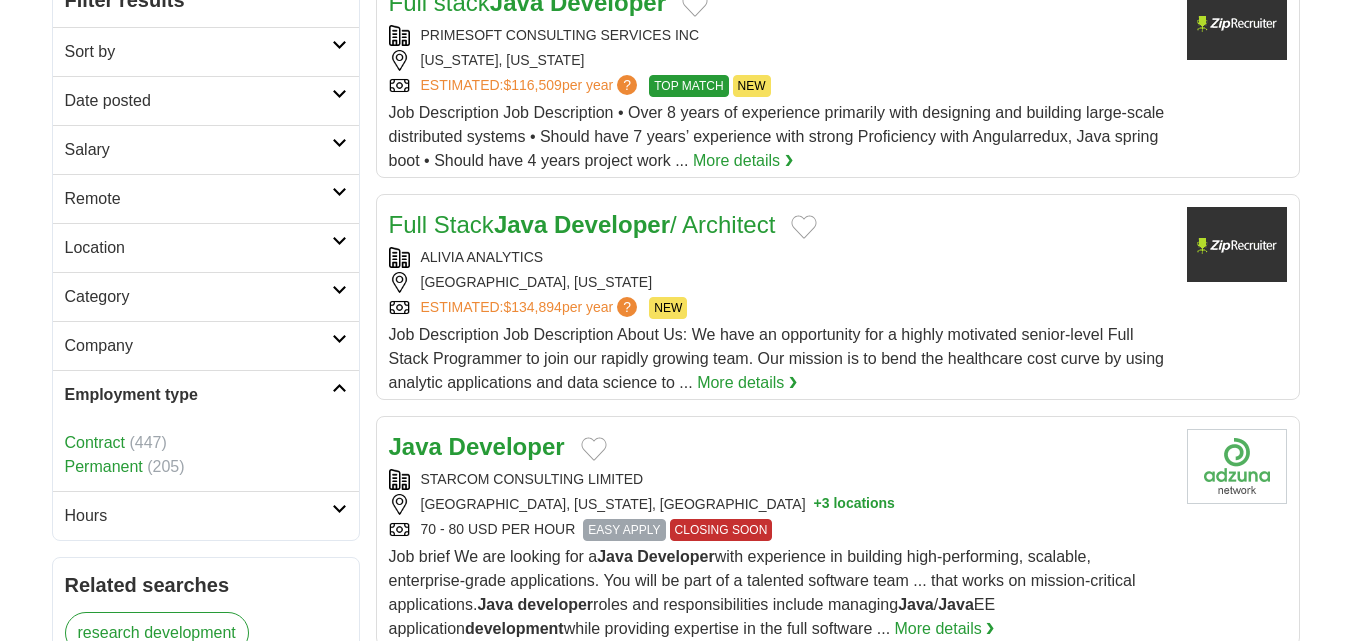 scroll, scrollTop: 333, scrollLeft: 0, axis: vertical 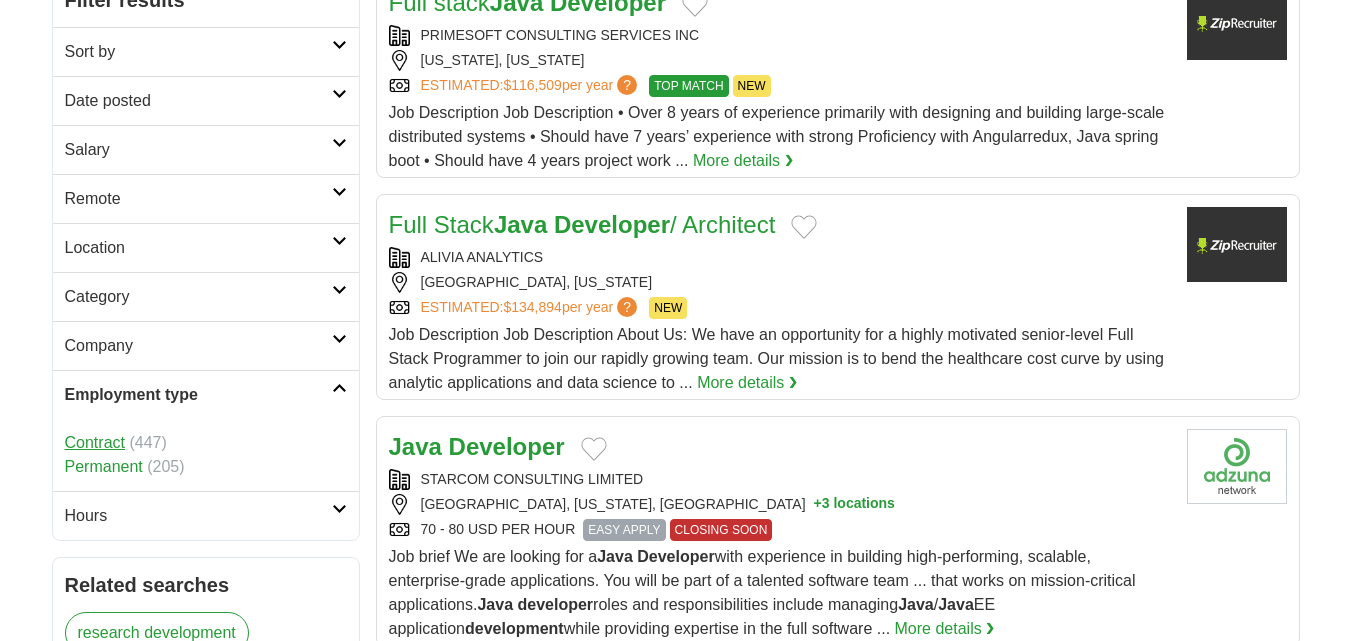 click on "Contract" at bounding box center [95, 442] 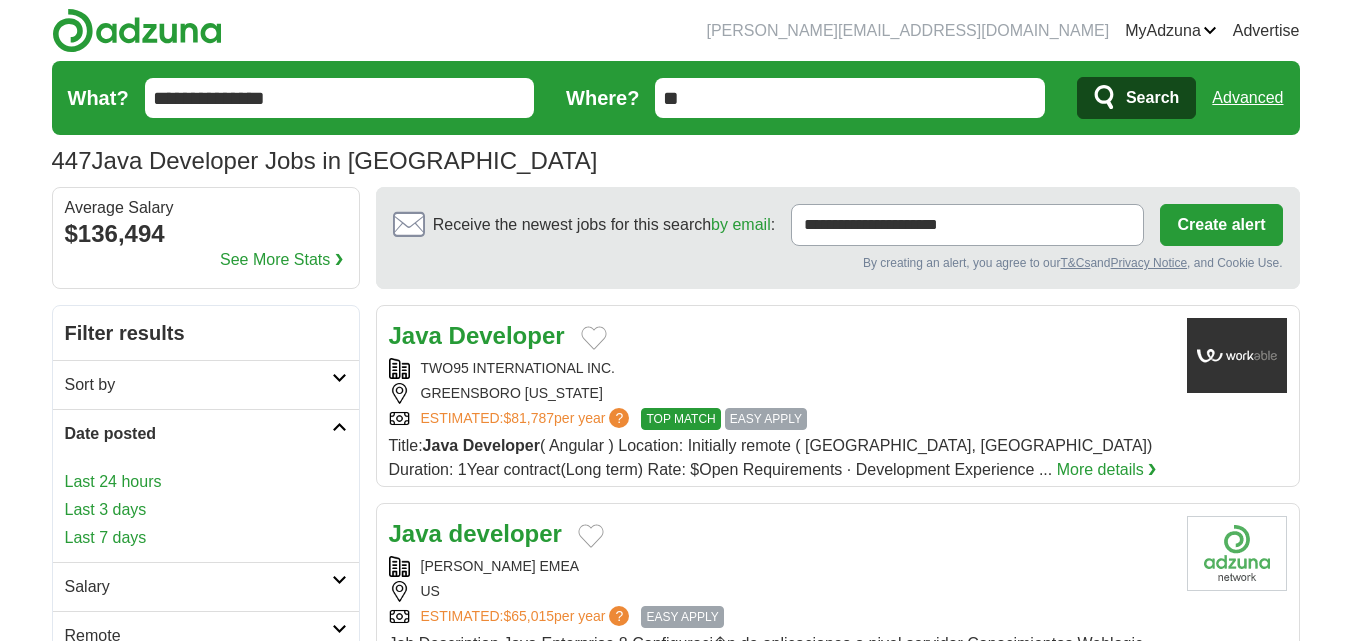 scroll, scrollTop: 0, scrollLeft: 0, axis: both 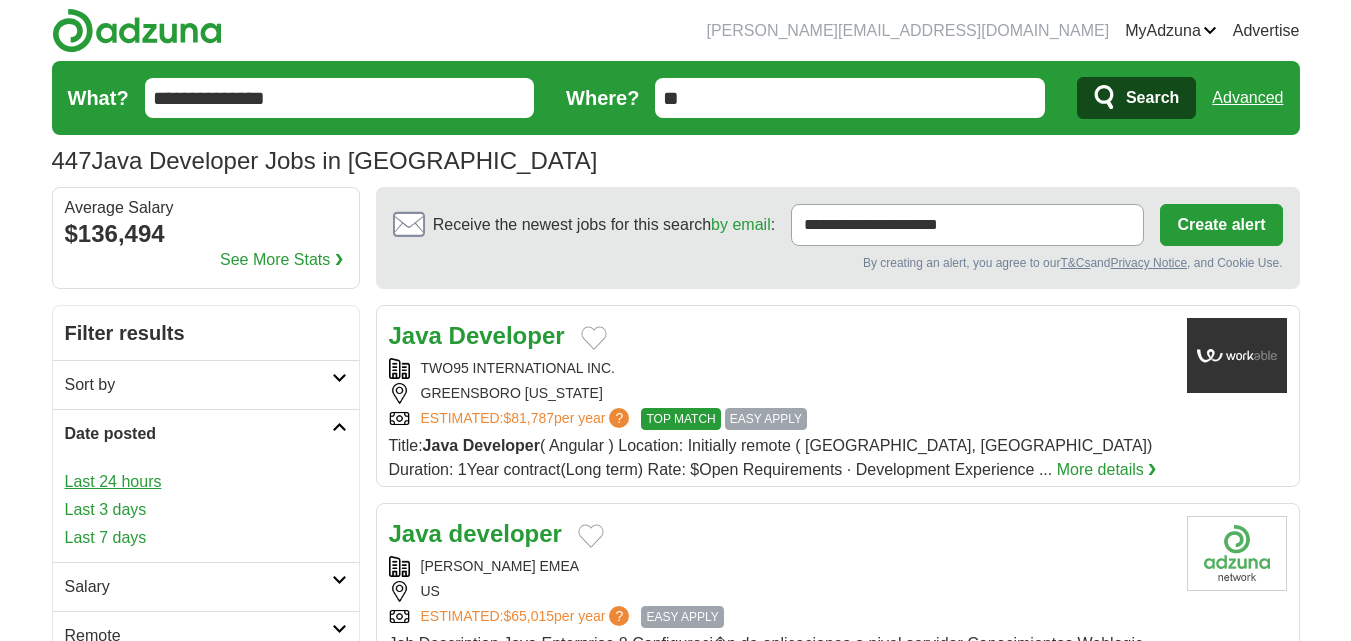 click on "Last 24 hours" at bounding box center (206, 482) 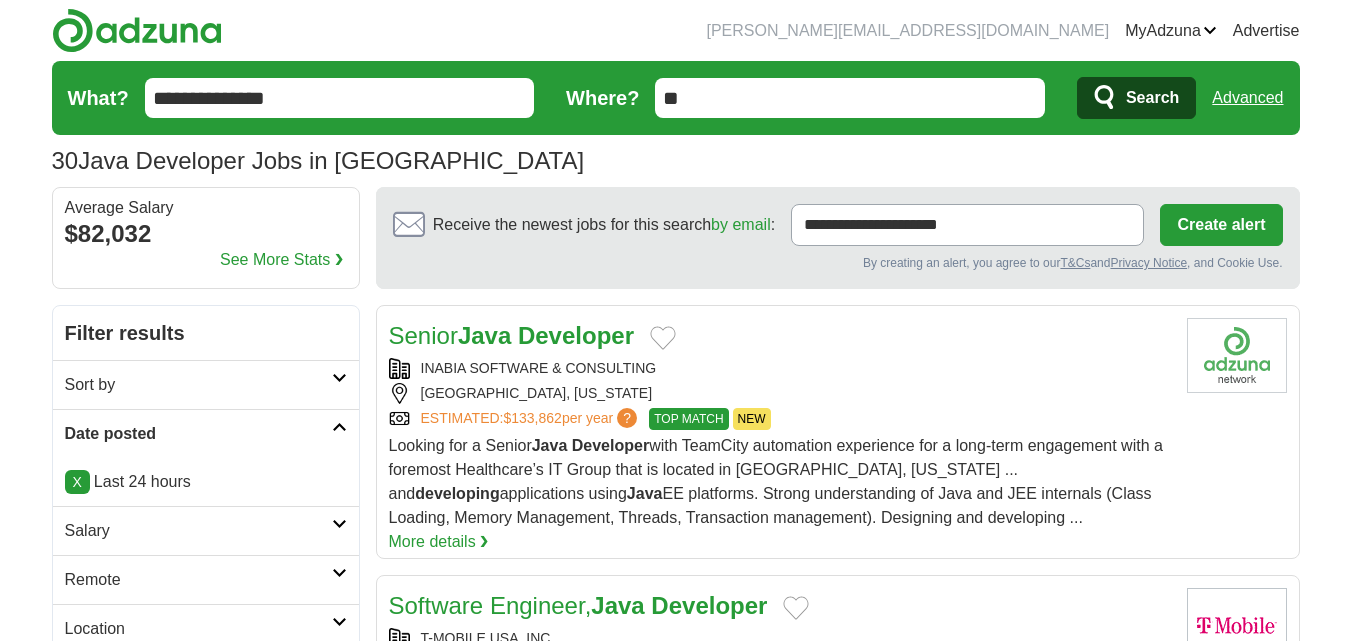 scroll, scrollTop: 0, scrollLeft: 0, axis: both 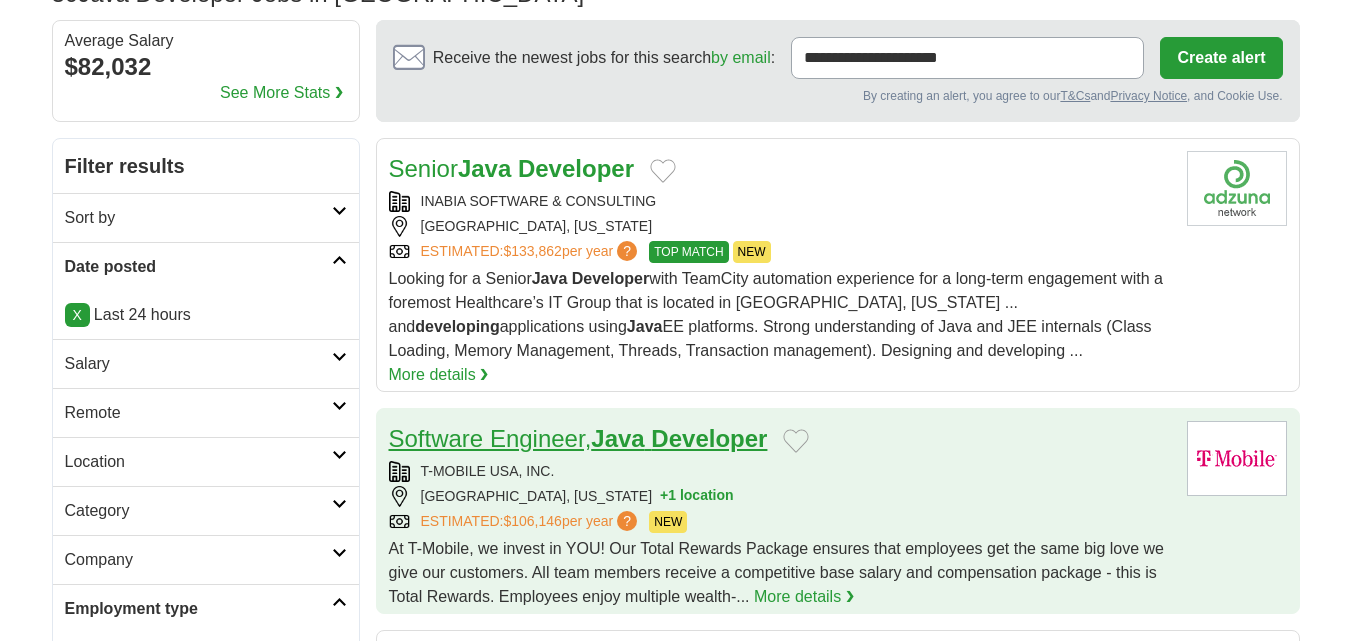 click on "Software Engineer,  Java   Developer" at bounding box center [578, 438] 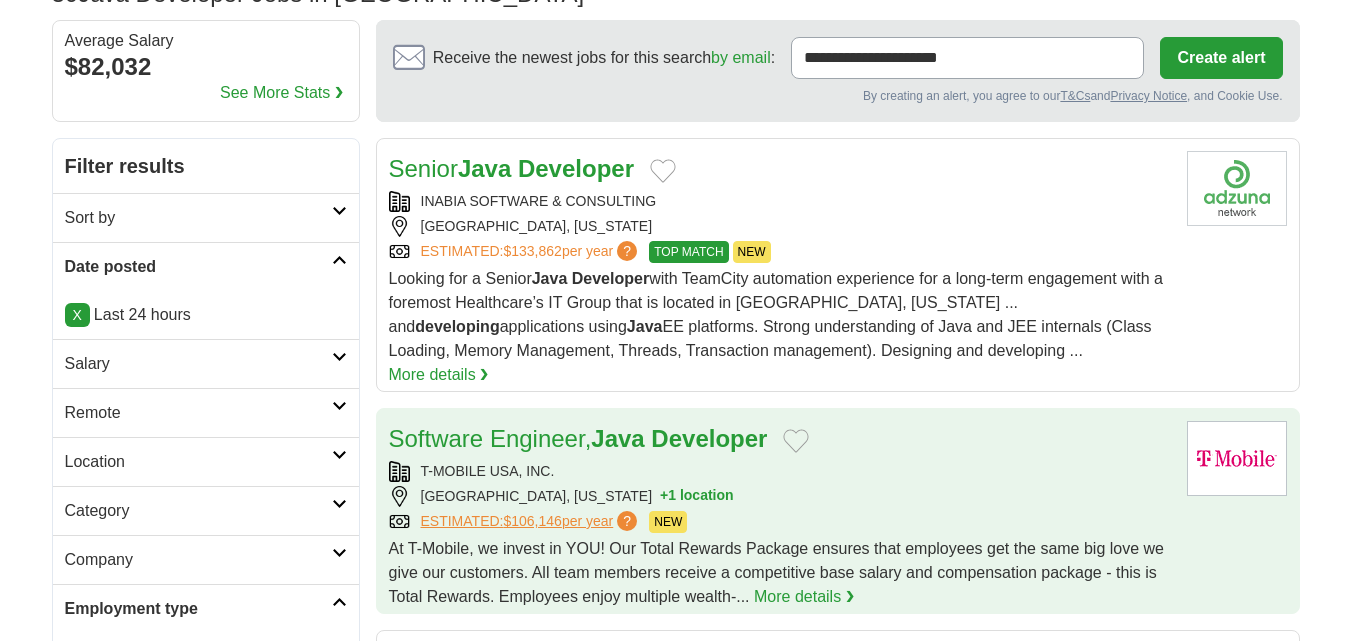 scroll, scrollTop: 333, scrollLeft: 0, axis: vertical 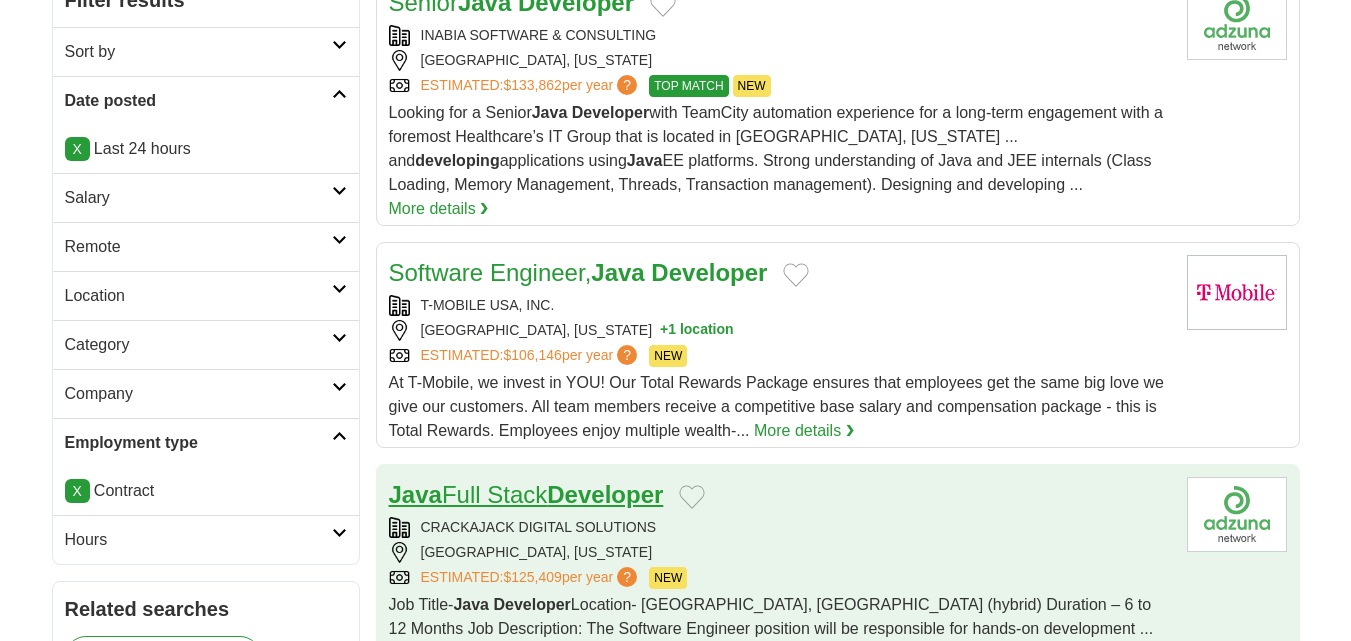 click on "Java  Full Stack  Developer" at bounding box center [526, 494] 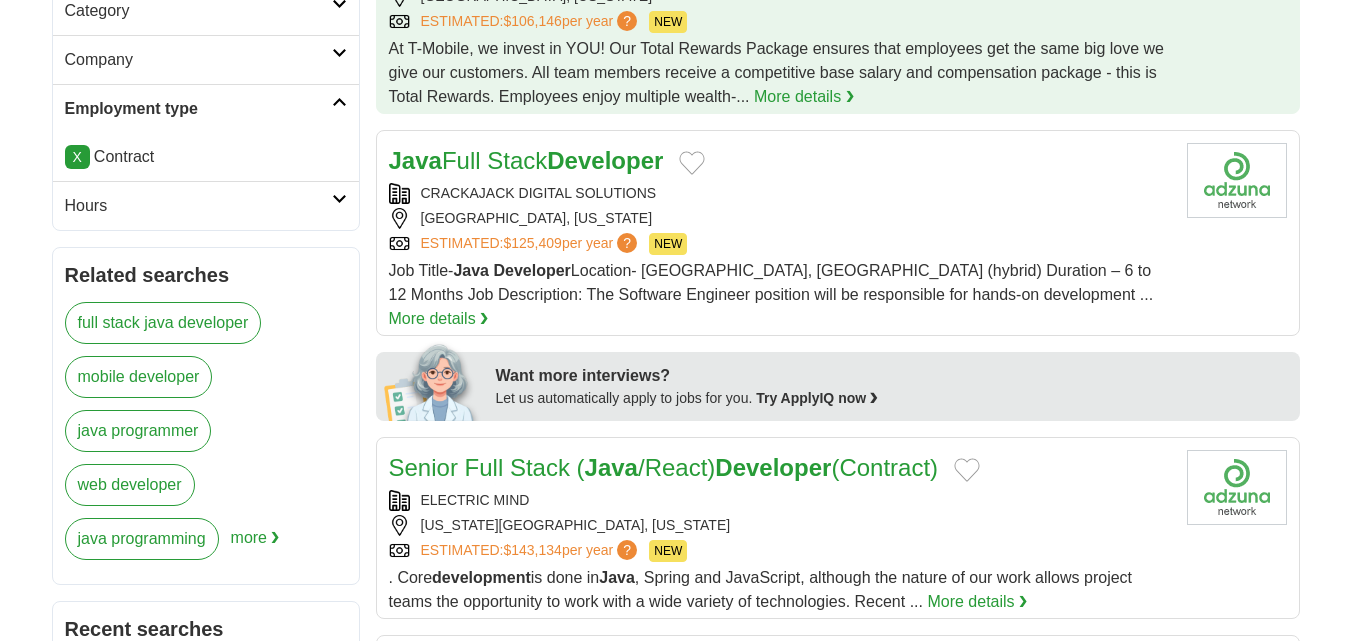 scroll, scrollTop: 833, scrollLeft: 0, axis: vertical 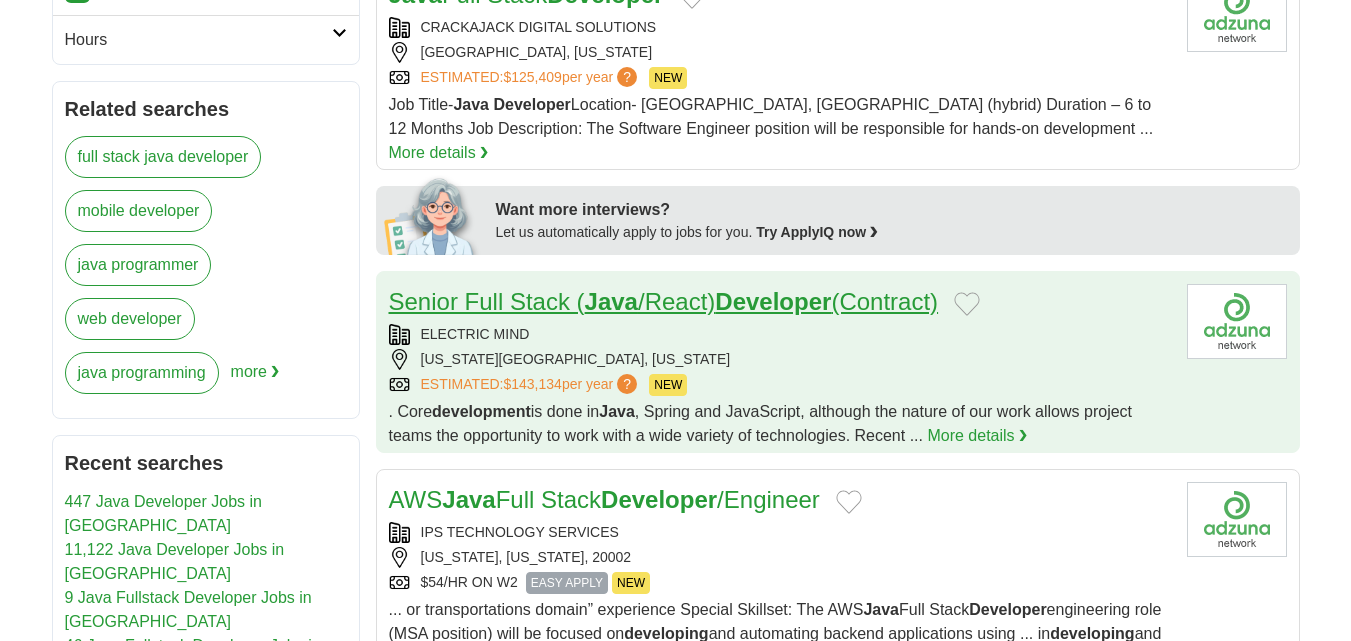 click on "Senior Full Stack ( Java /React)  Developer  (Contract)" at bounding box center (664, 301) 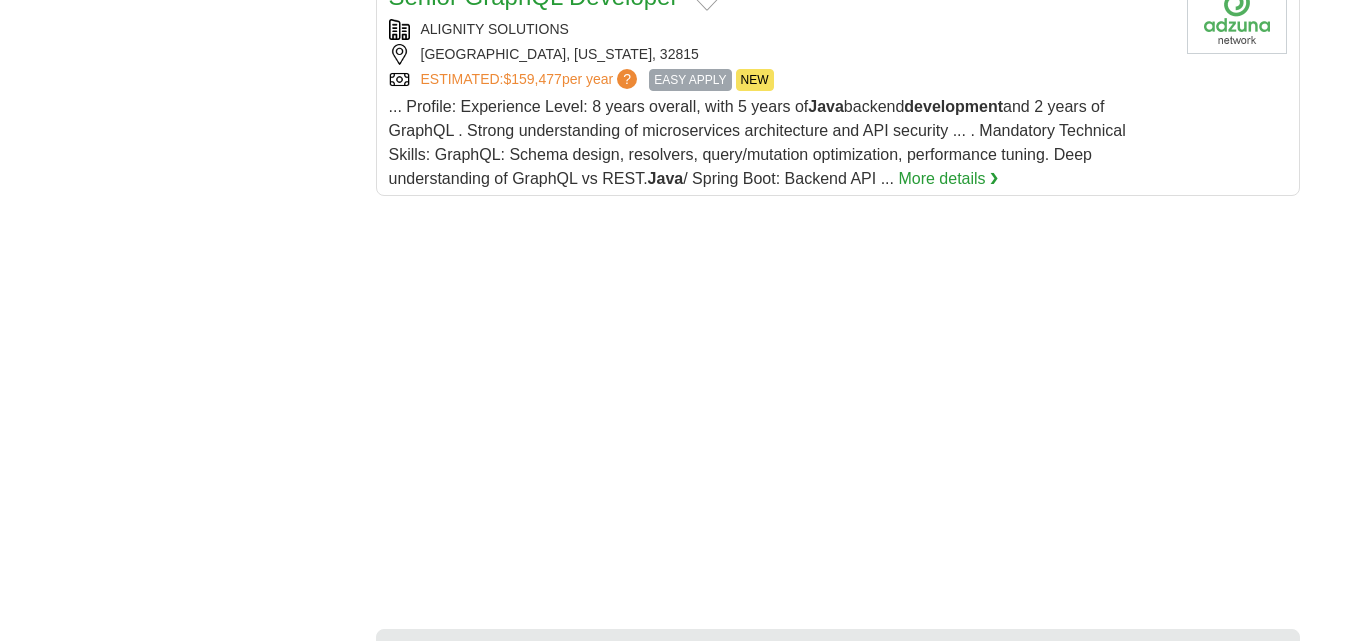 scroll, scrollTop: 2667, scrollLeft: 0, axis: vertical 